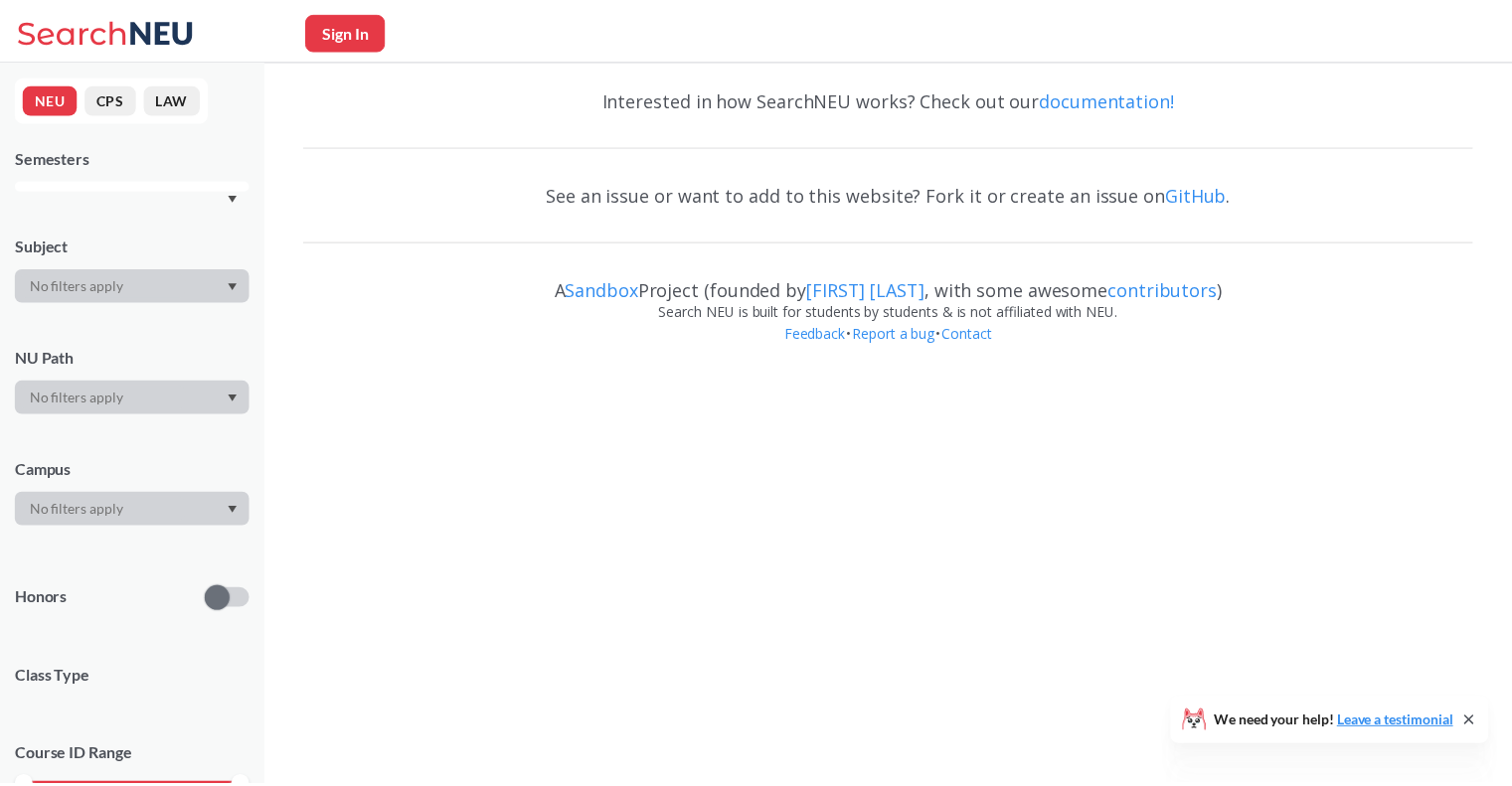 scroll, scrollTop: 0, scrollLeft: 0, axis: both 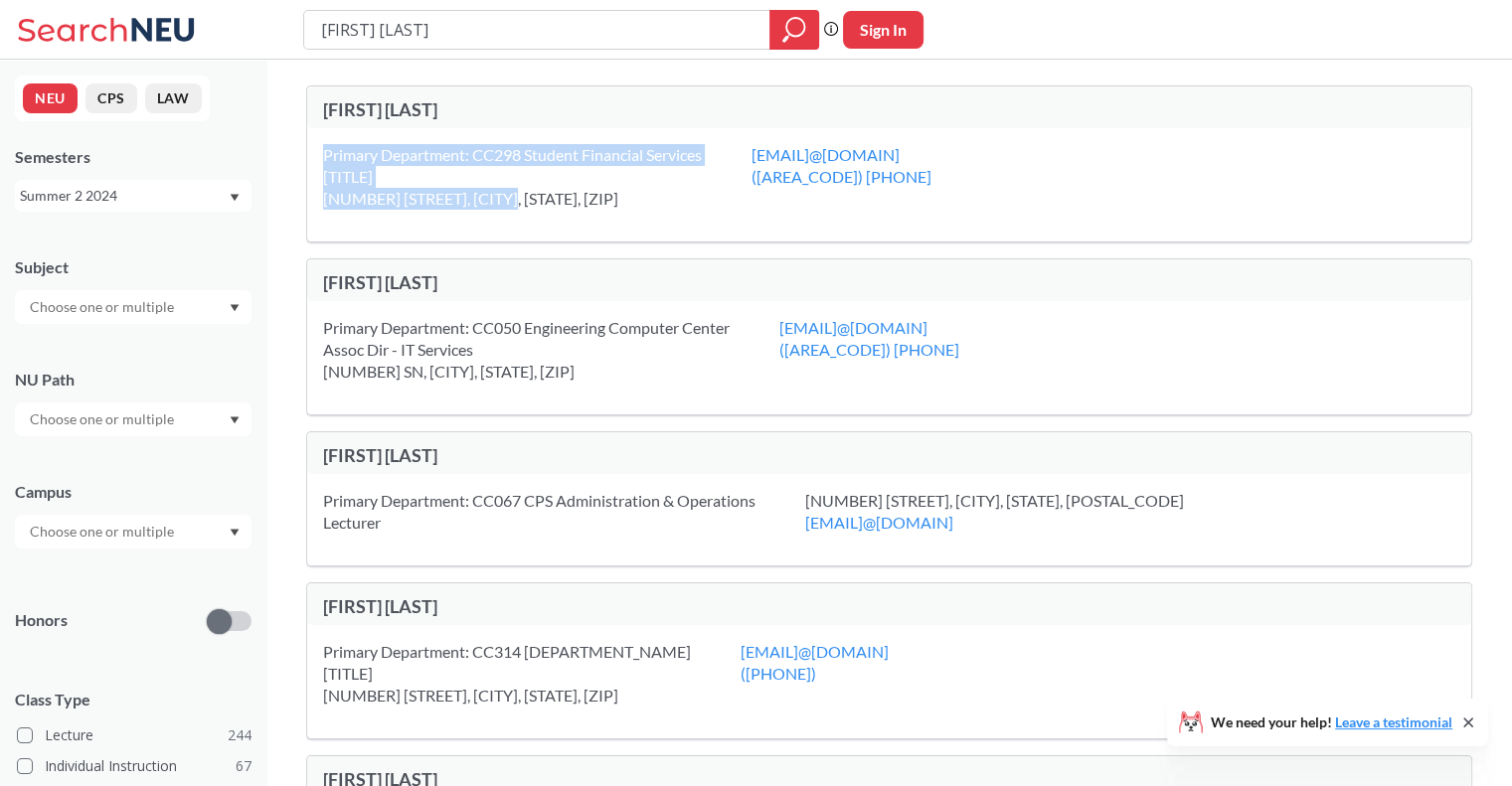 drag, startPoint x: 534, startPoint y: 201, endPoint x: 322, endPoint y: 129, distance: 223.89283 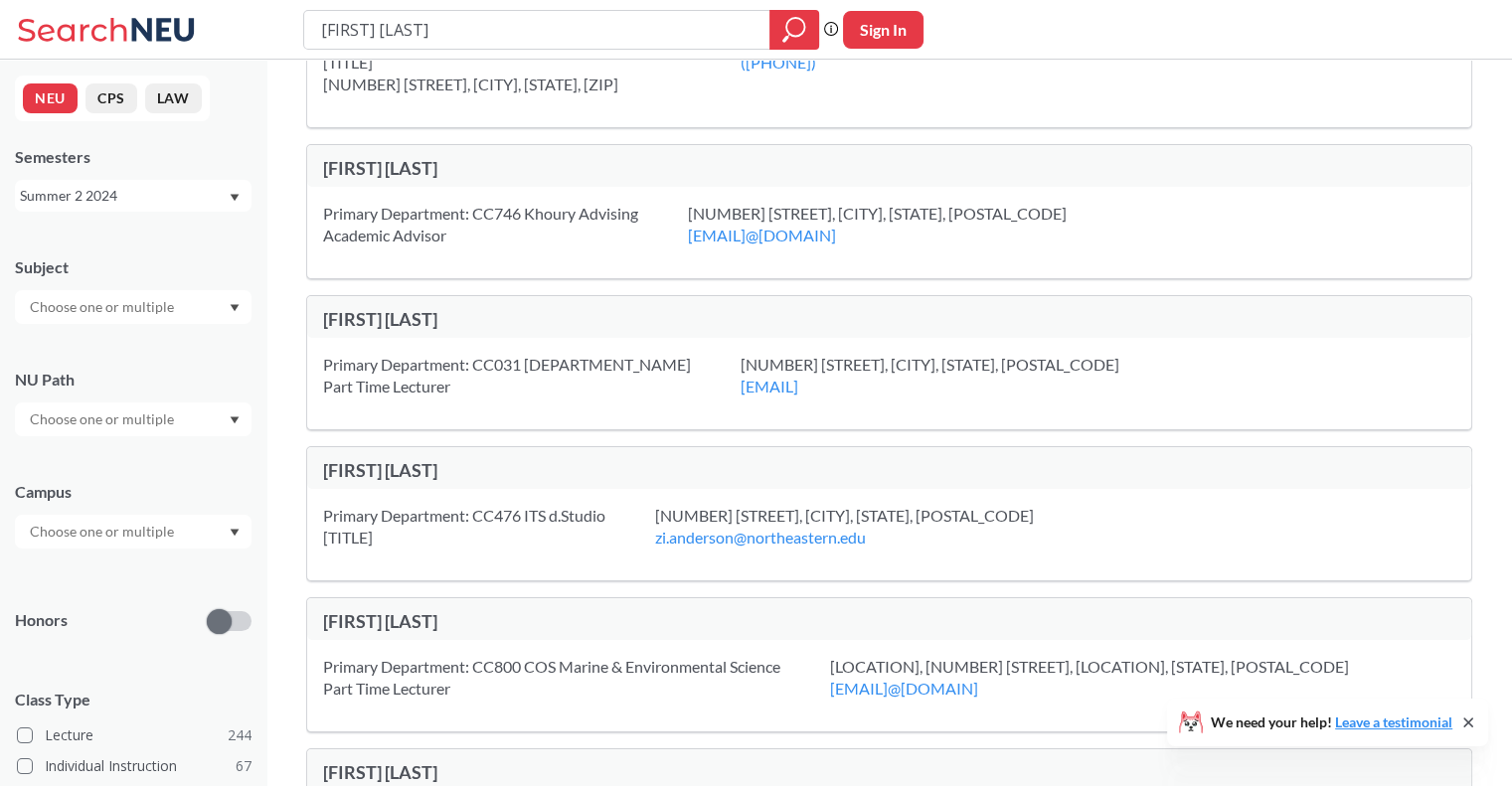 scroll, scrollTop: 0, scrollLeft: 0, axis: both 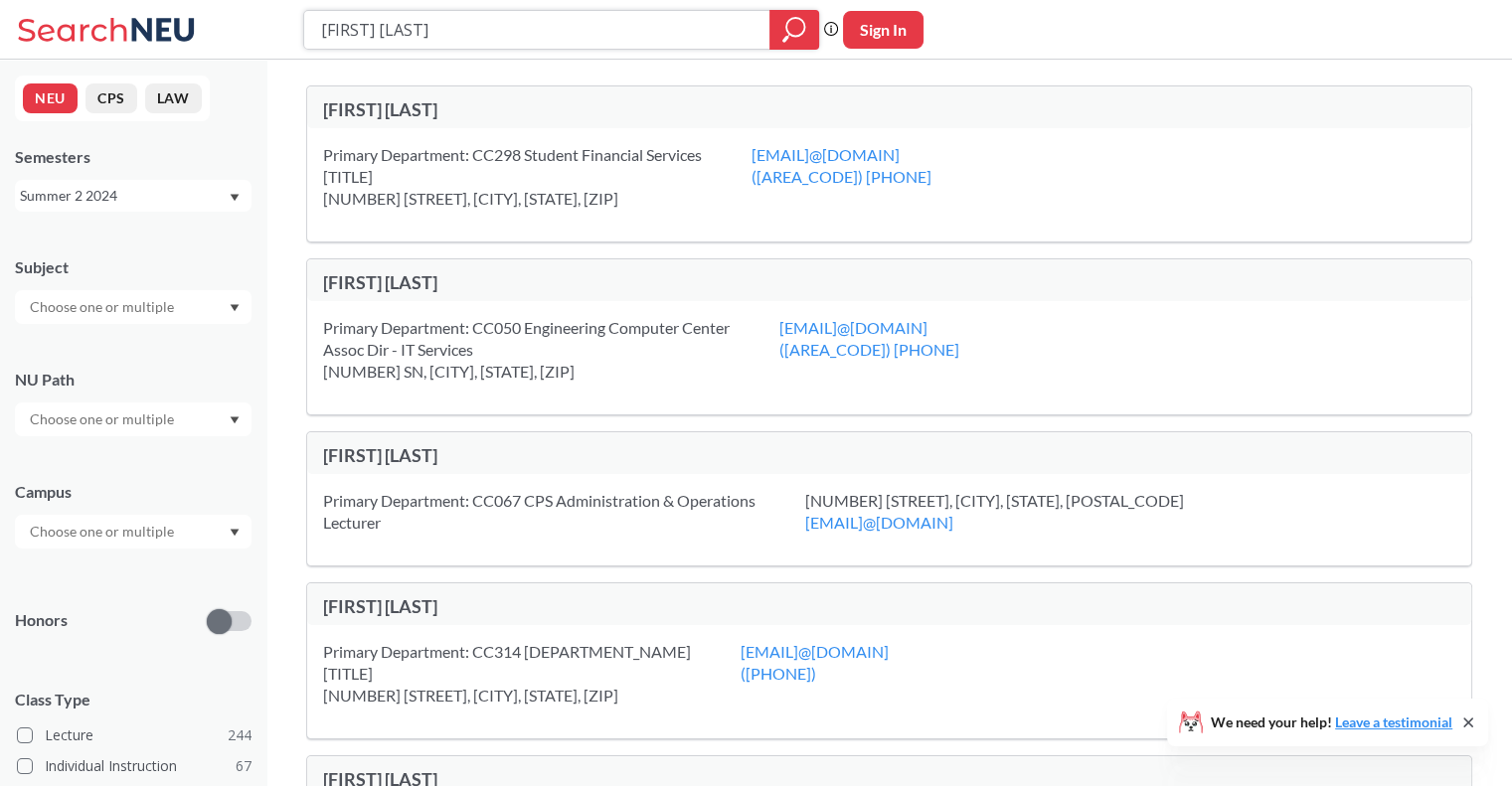 click on "[FIRST] [LAST]" at bounding box center [537, 30] 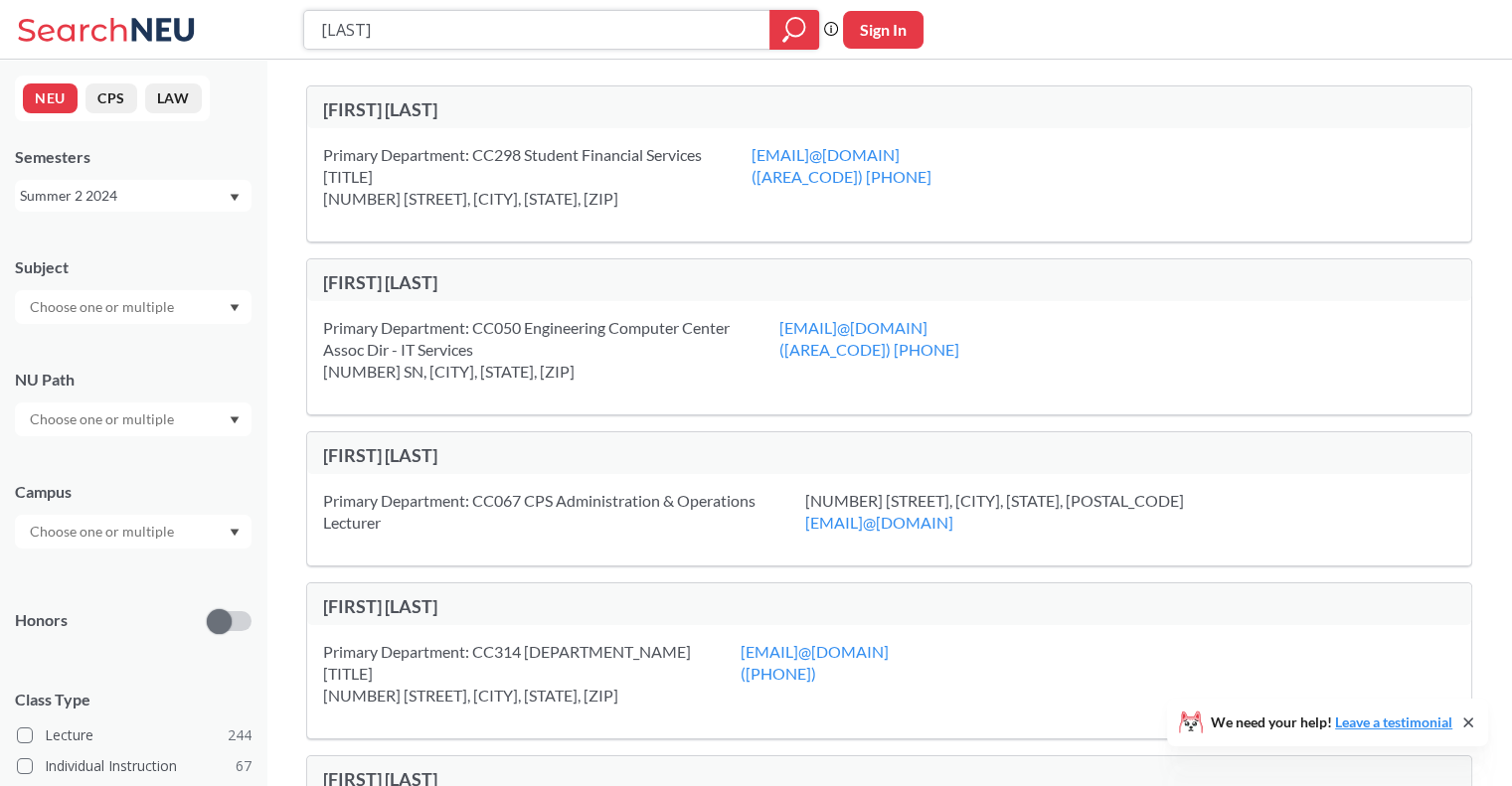 type on "[FIRST]" 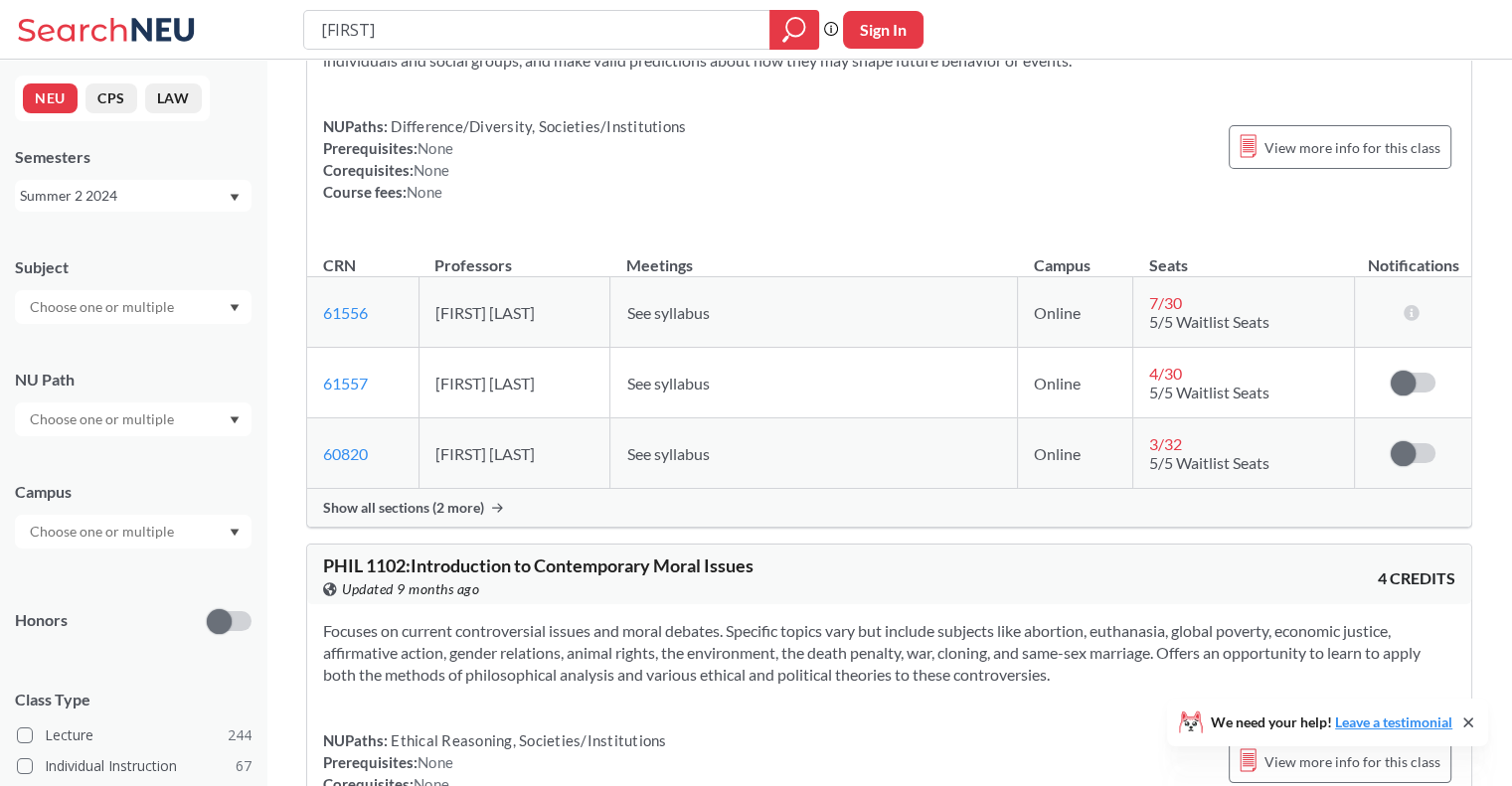 scroll, scrollTop: 2186, scrollLeft: 0, axis: vertical 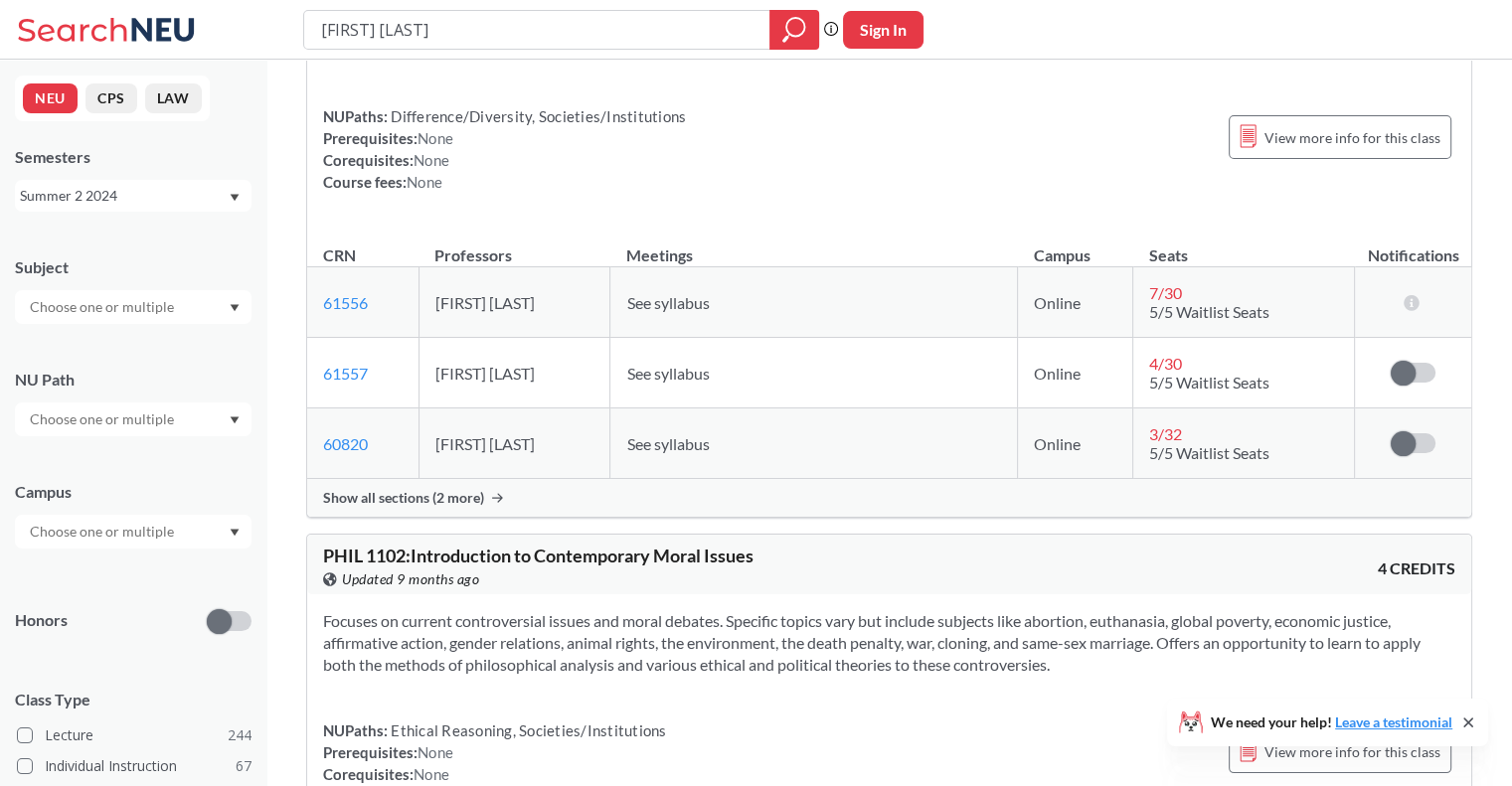 type on "[FIRST] [LAST]" 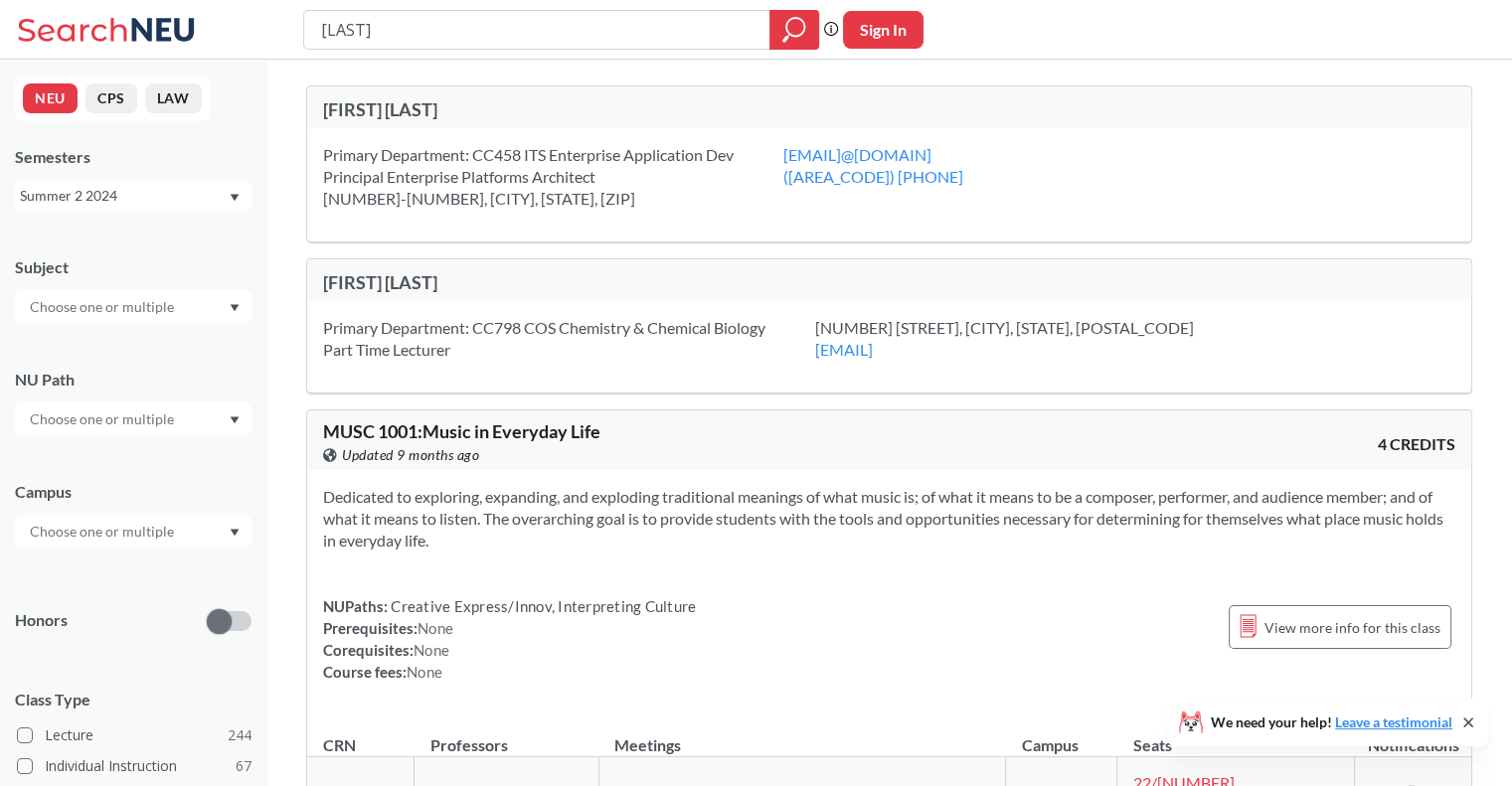 type on "[FIRST]" 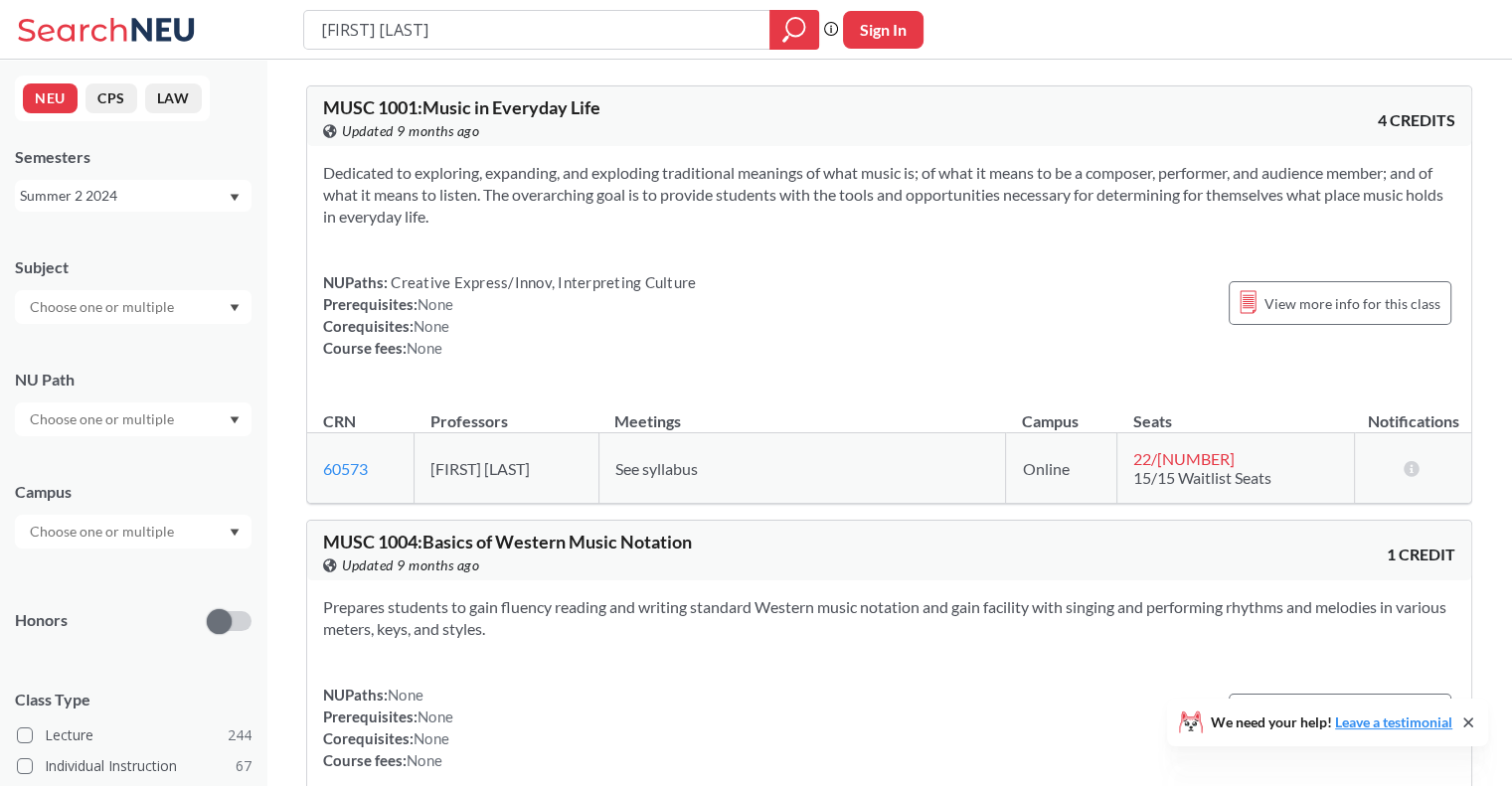 type on "[FIRST] [LAST]" 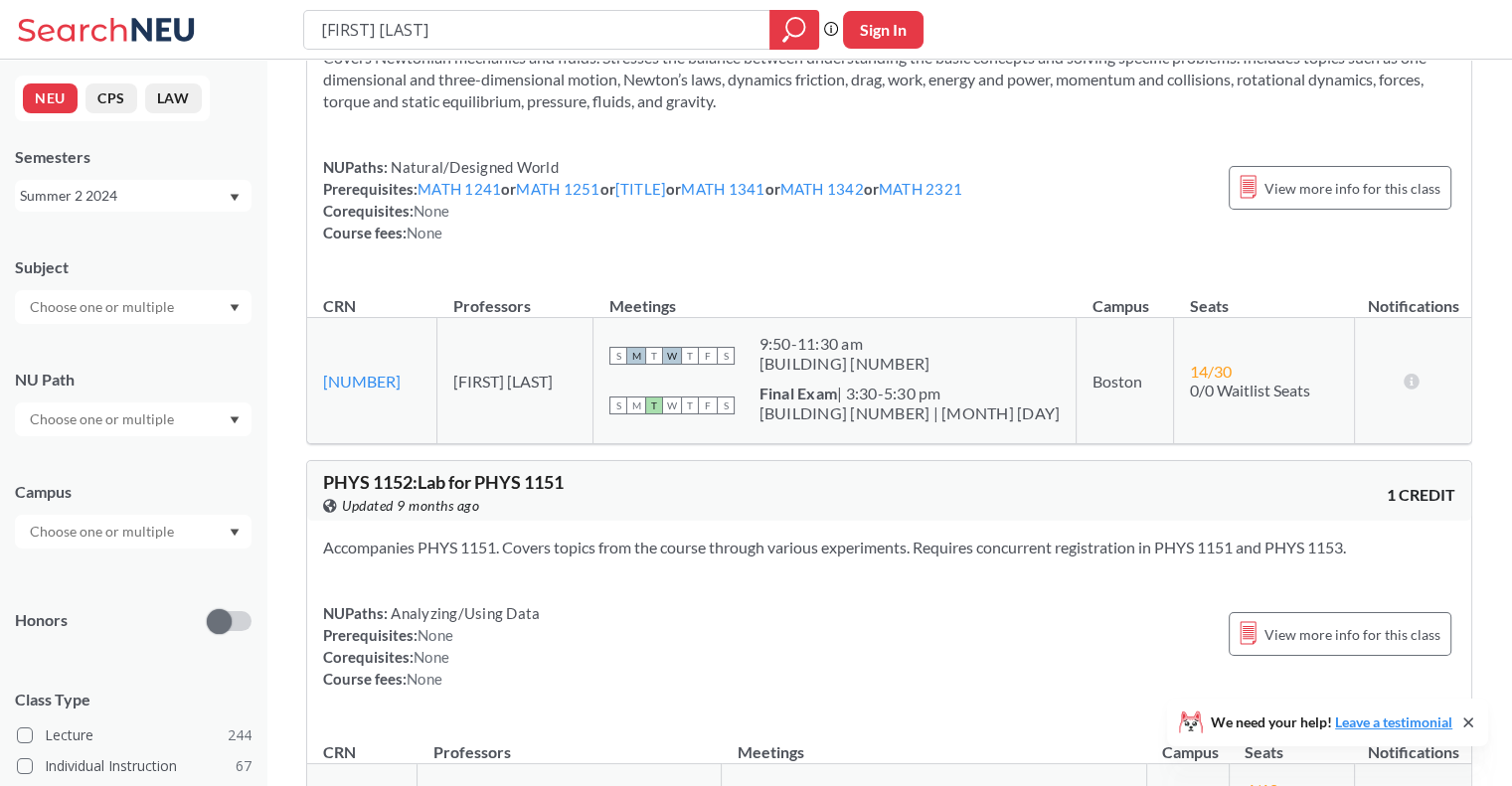 scroll, scrollTop: 19946, scrollLeft: 0, axis: vertical 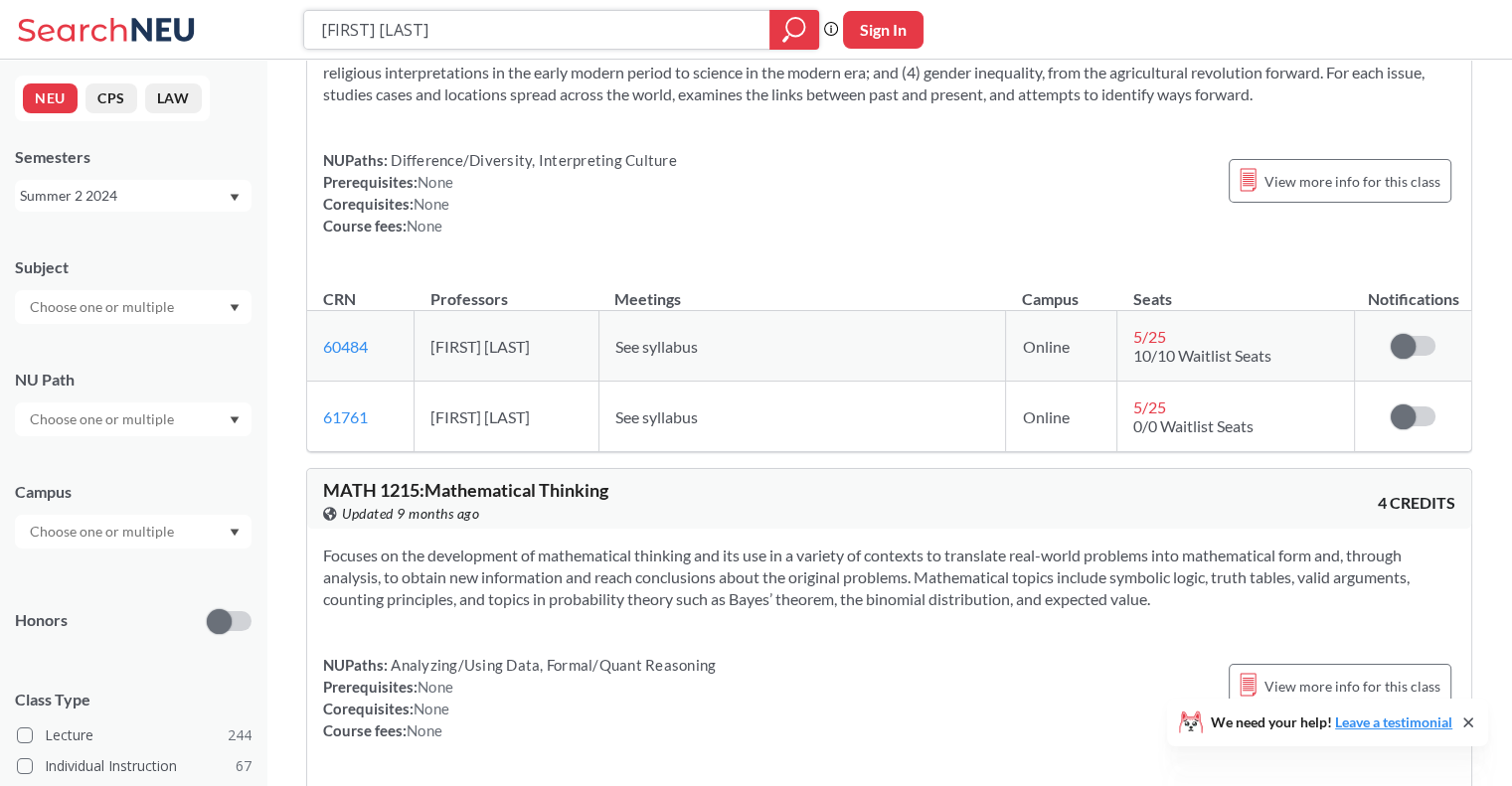 click on "[FIRST] [LAST]" at bounding box center [537, 30] 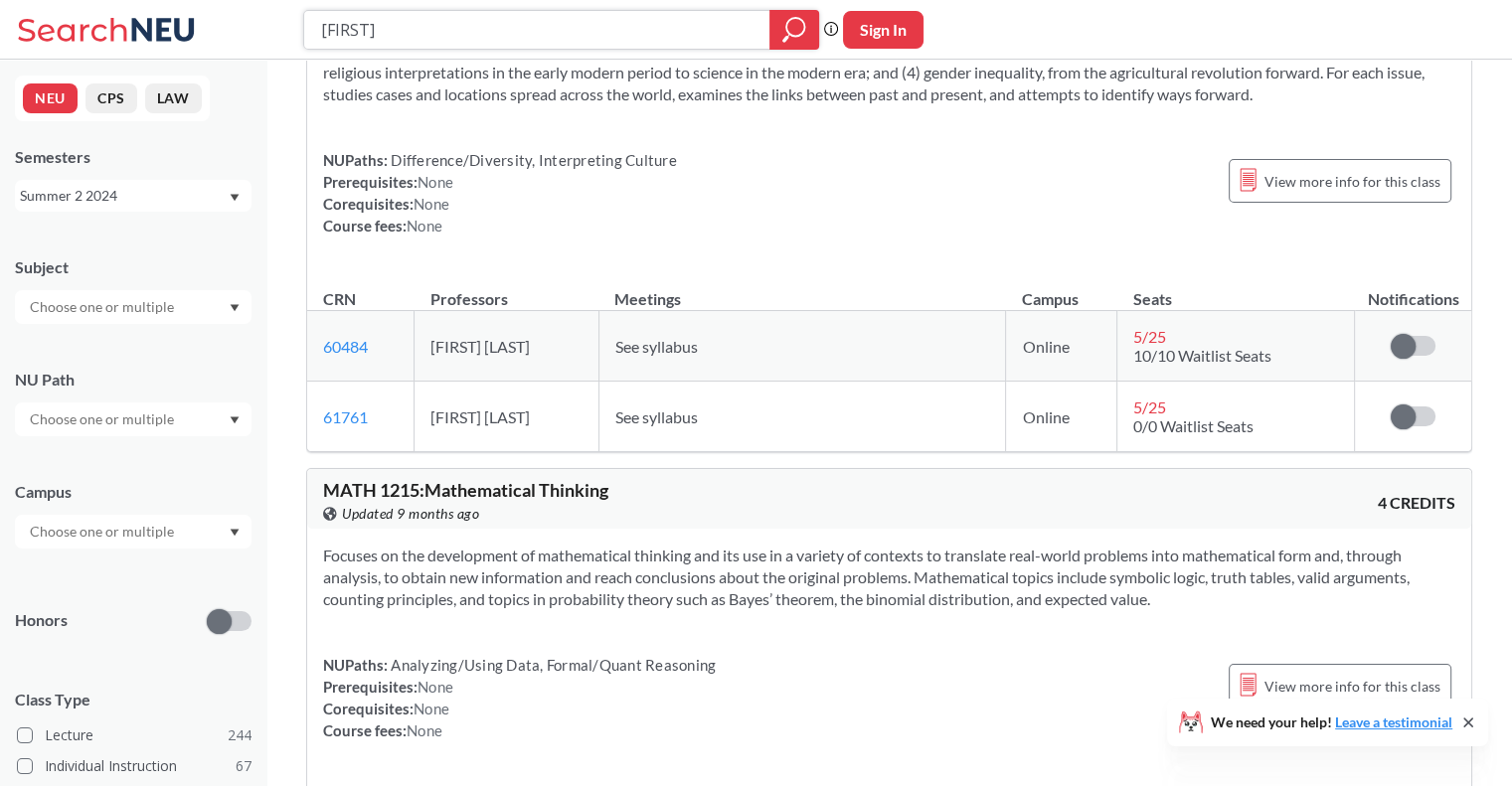 type on "[FIRST]" 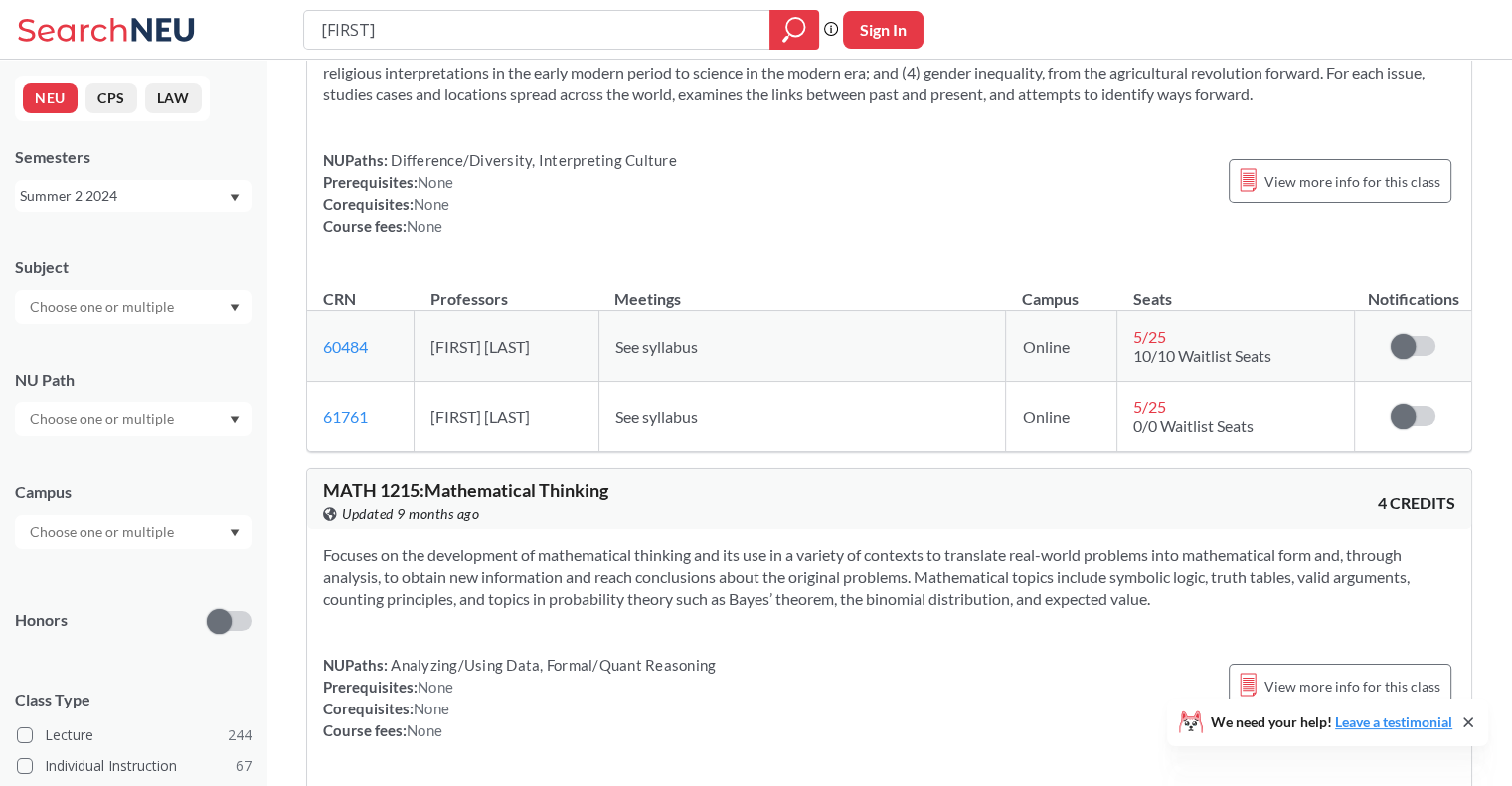 scroll, scrollTop: 0, scrollLeft: 0, axis: both 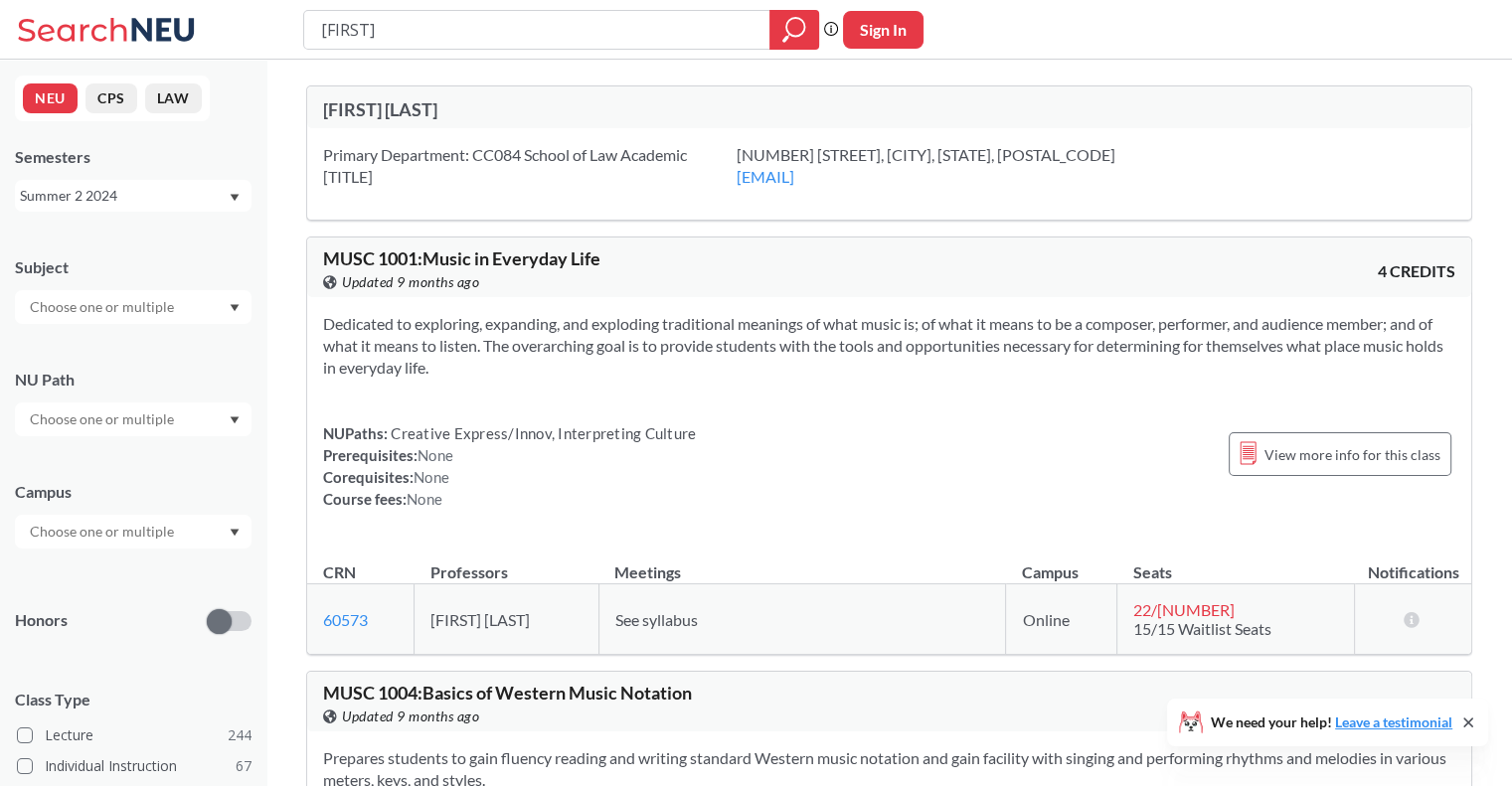 click on "[FIRST]" at bounding box center [537, 30] 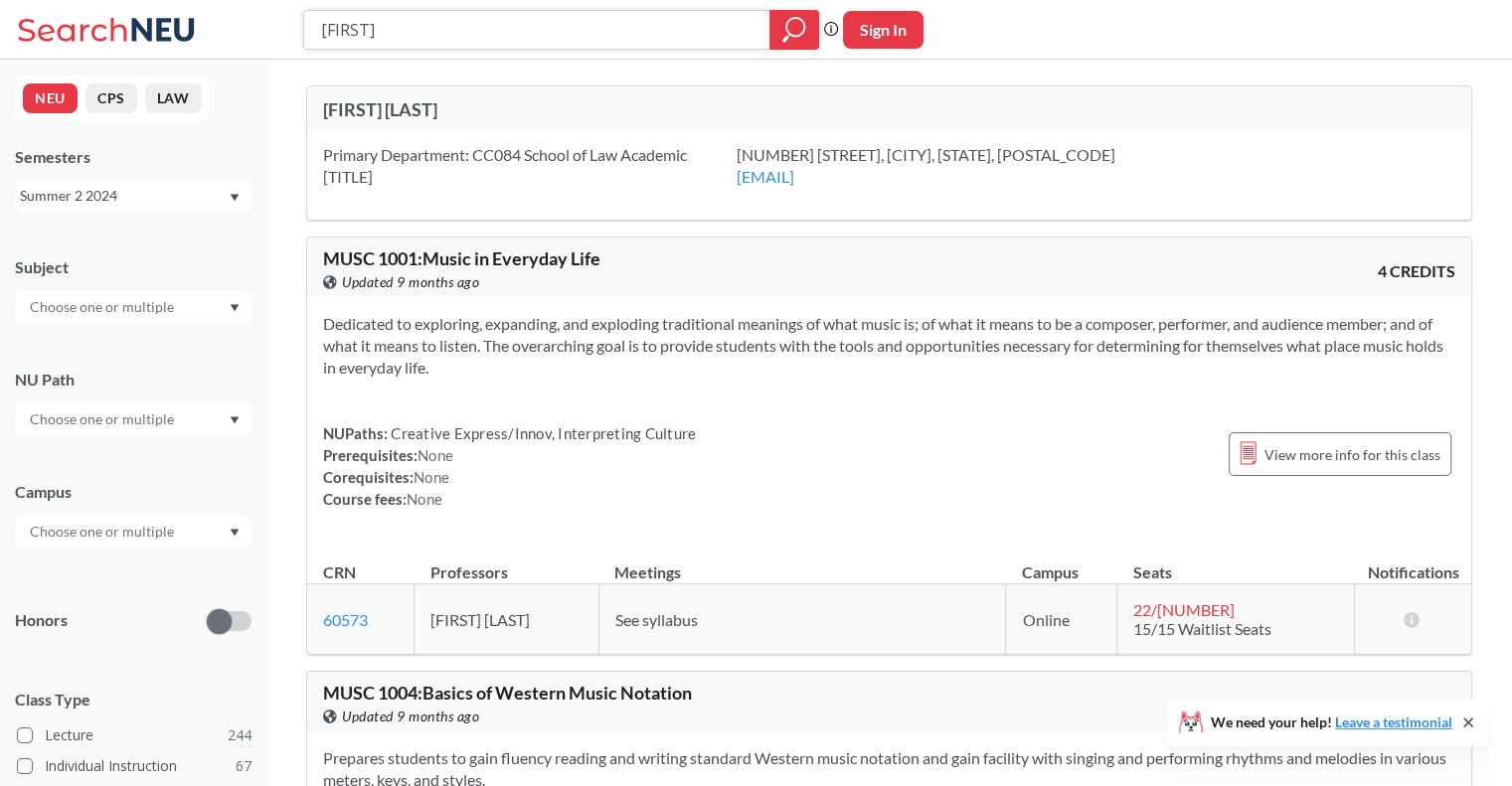 type on "[FIRST]" 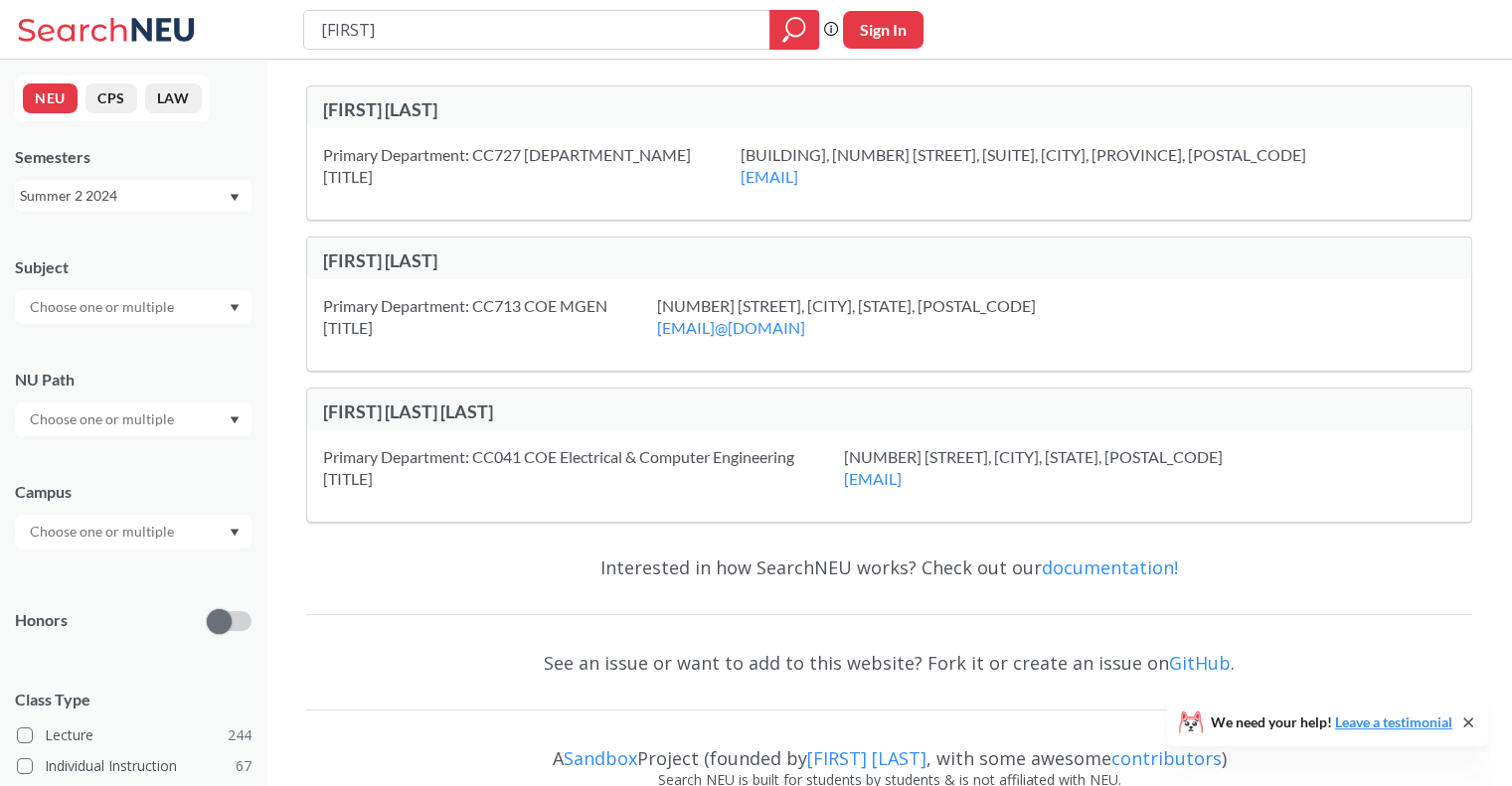 click on "[FIRST]" at bounding box center (537, 30) 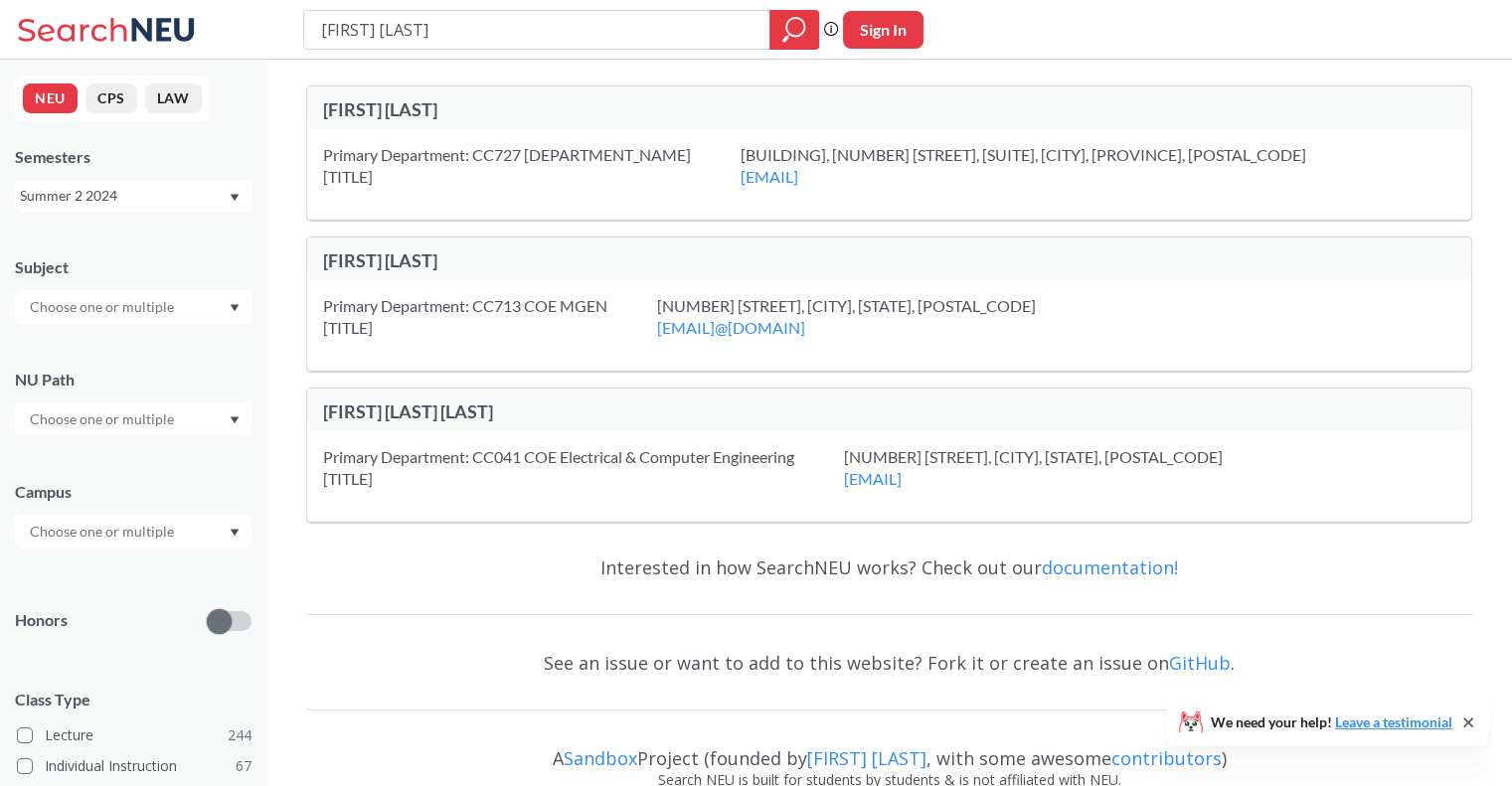 type on "[FIRST] [LAST]" 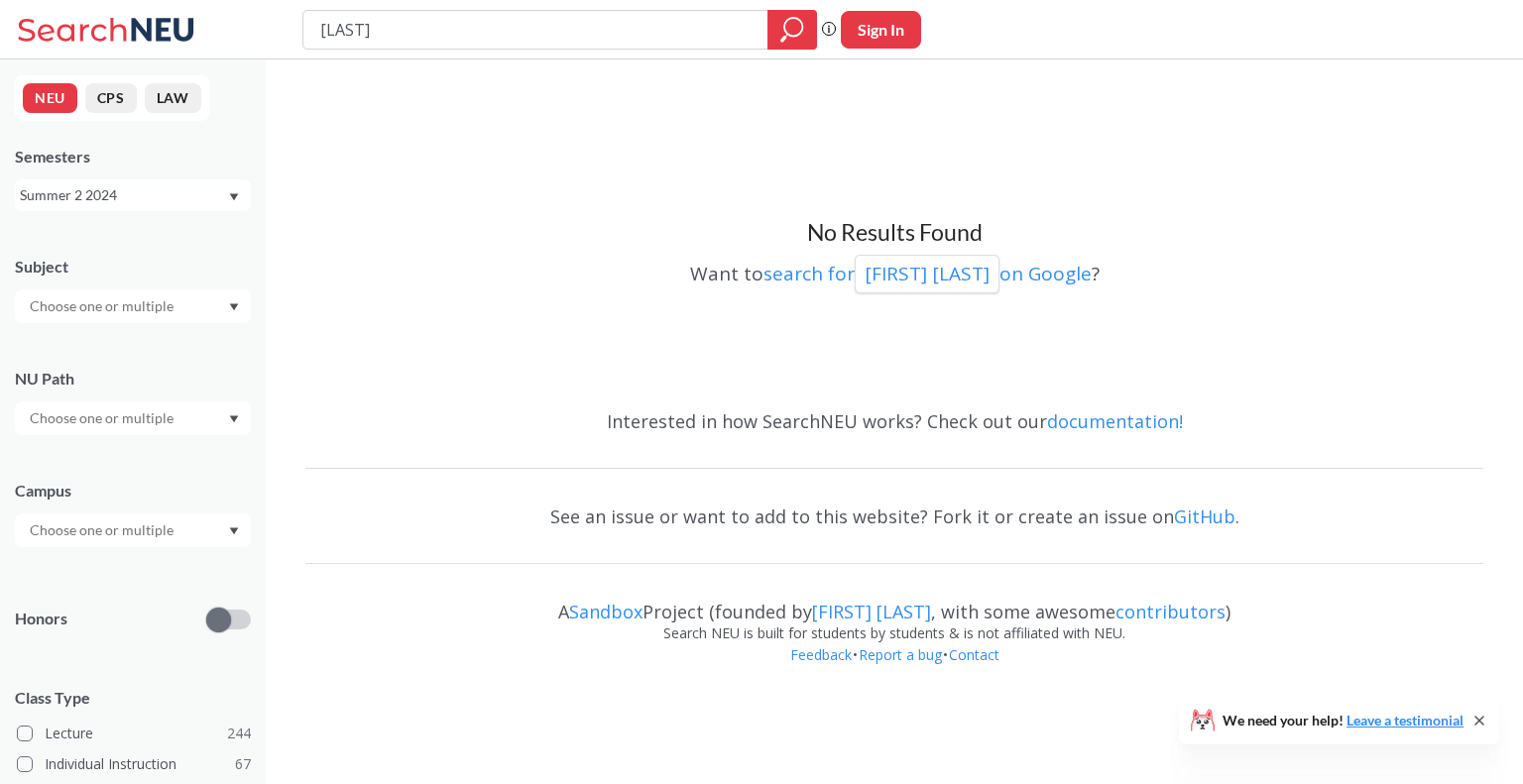 type on "[LAST]" 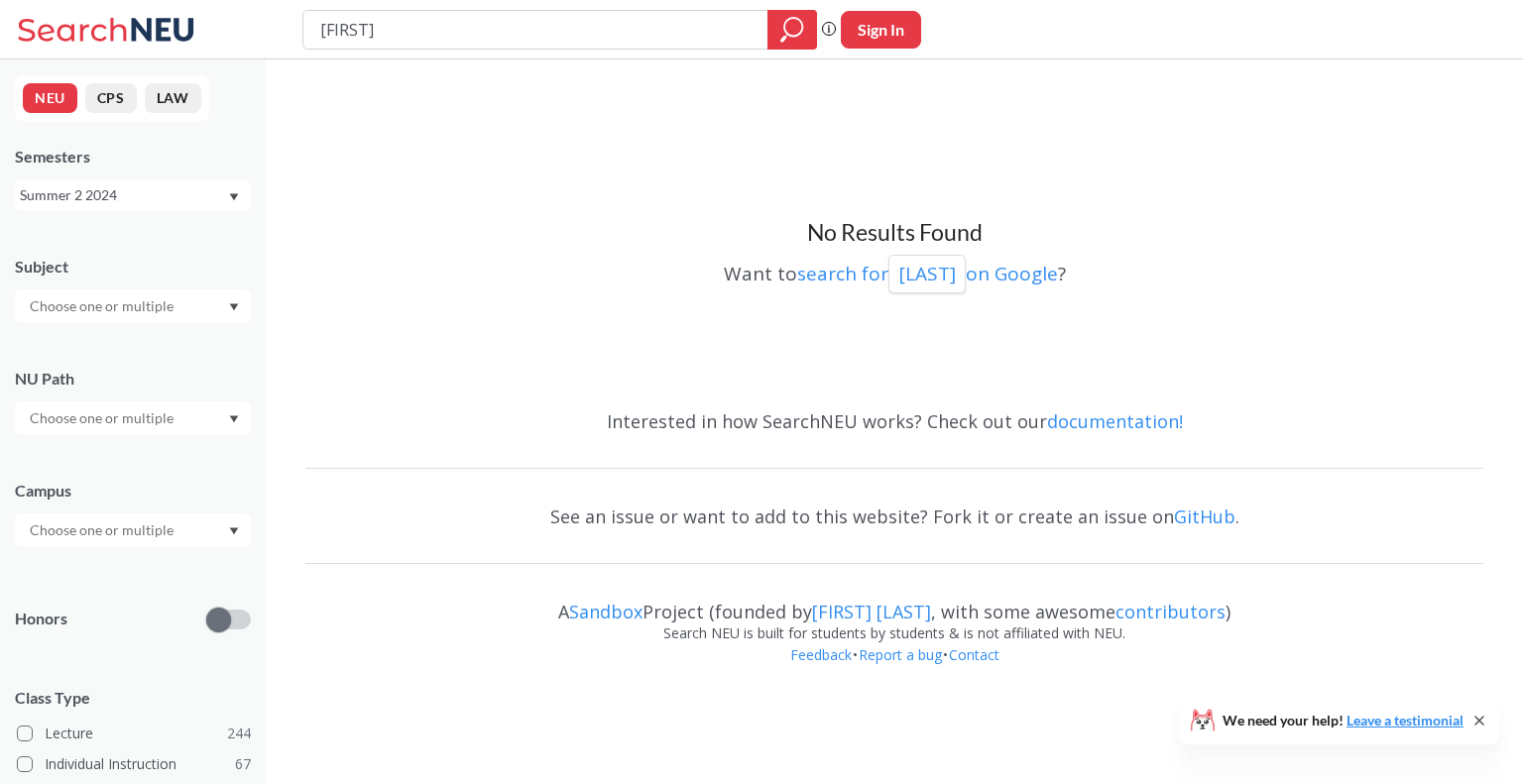type on "[FIRST]" 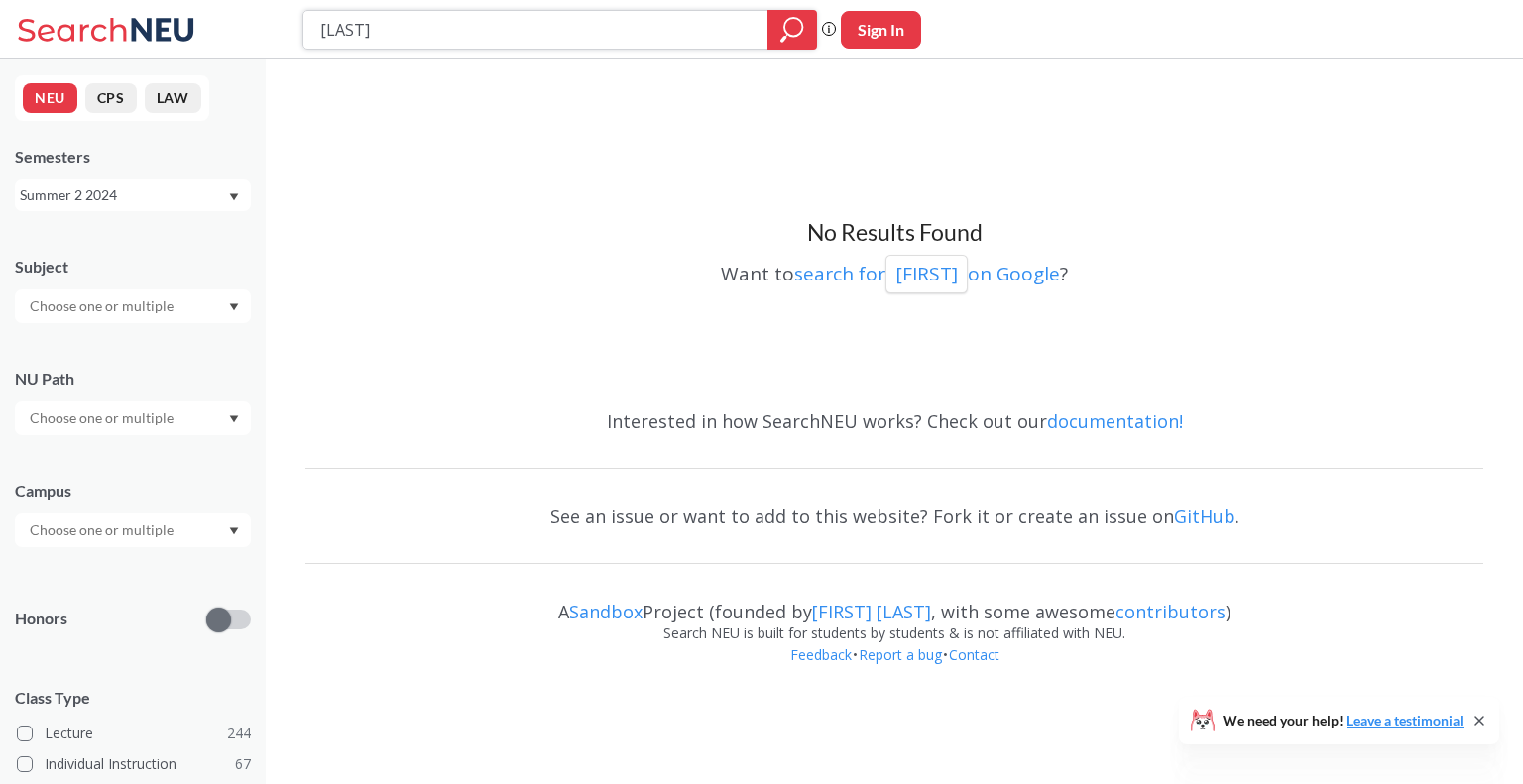 type on "[LAST]" 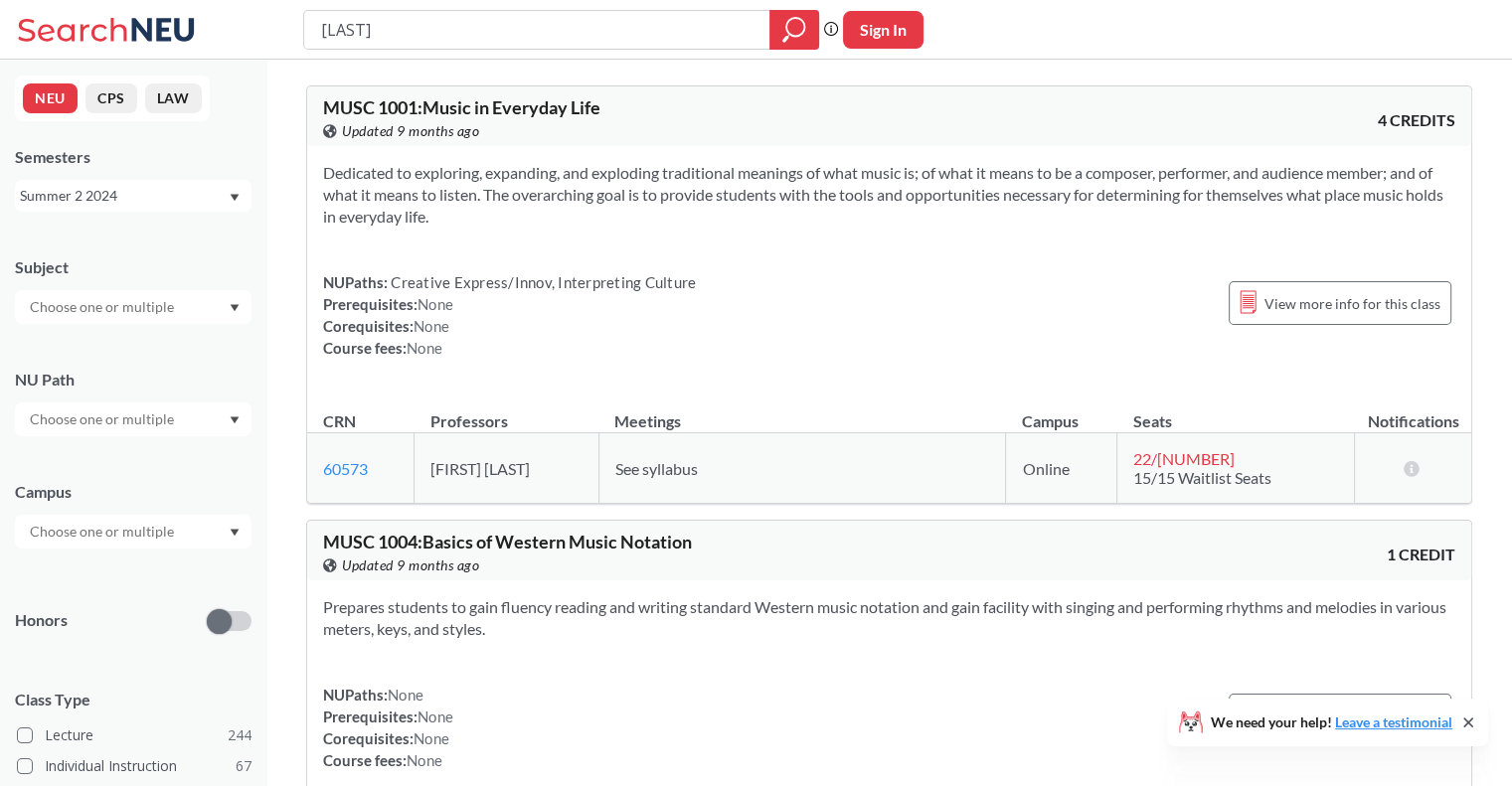 type on "[LAST]" 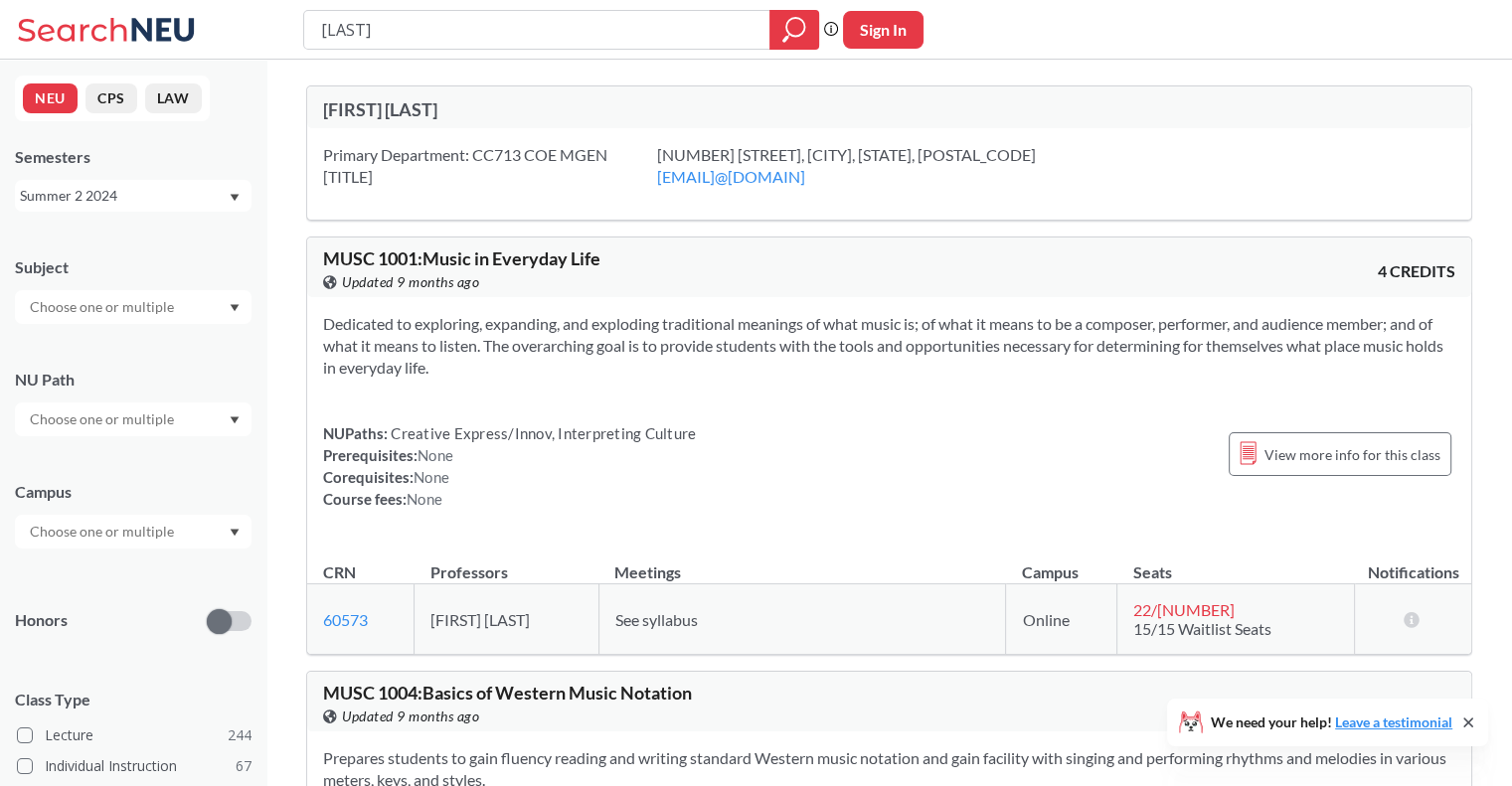 drag, startPoint x: 318, startPoint y: 104, endPoint x: 580, endPoint y: 119, distance: 262.429 